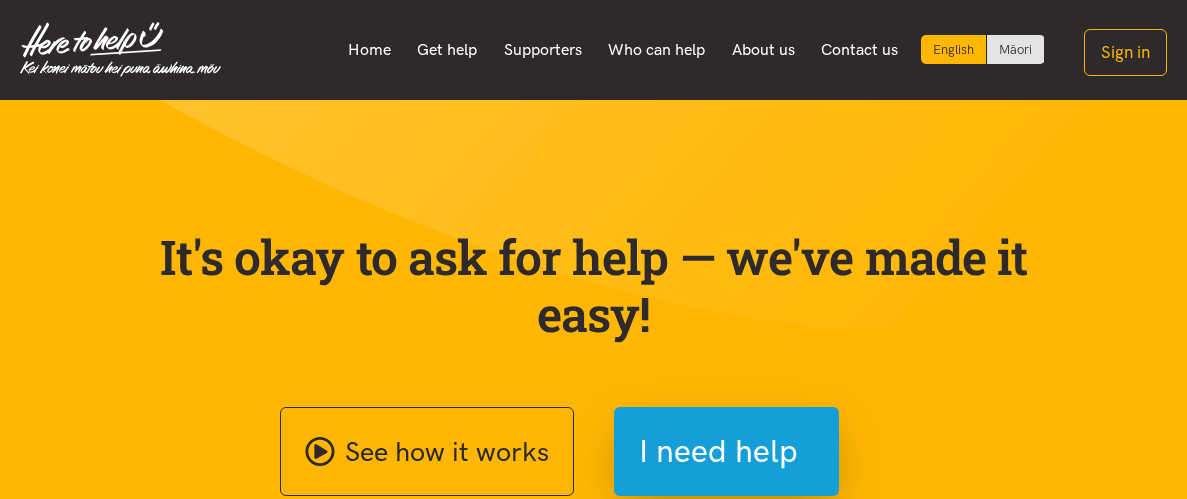 scroll, scrollTop: 0, scrollLeft: 0, axis: both 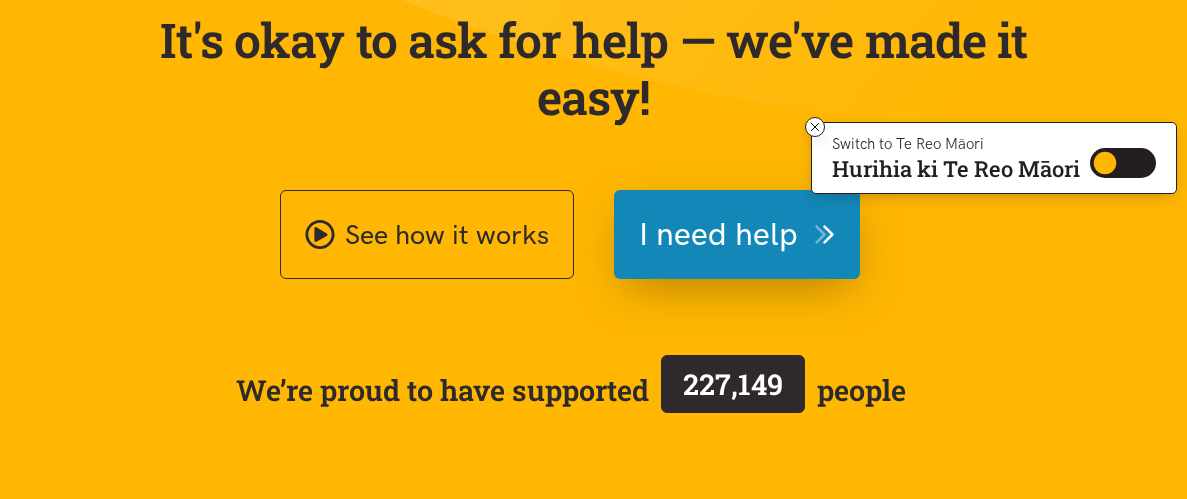 click on "I need help" at bounding box center (718, 234) 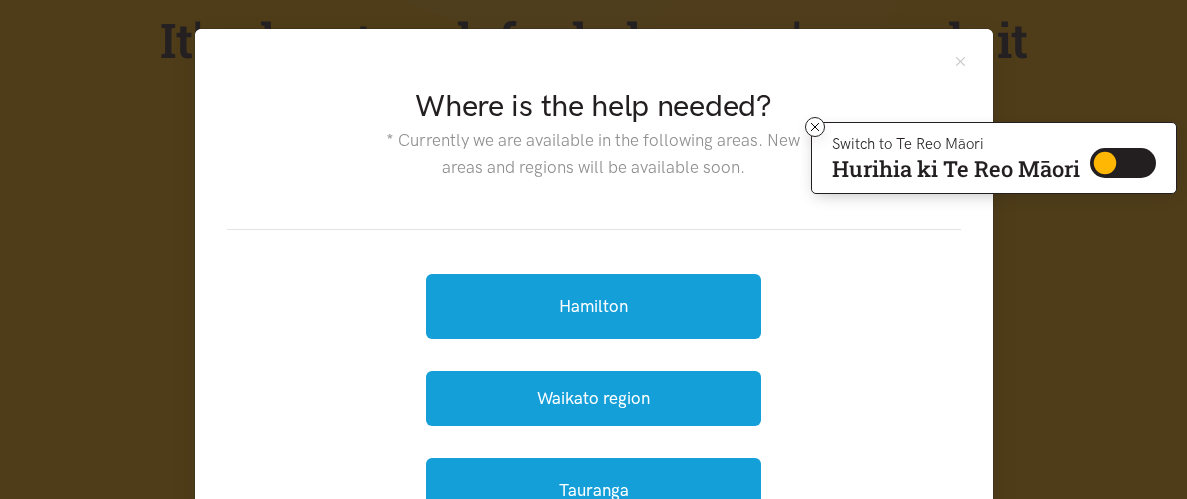 scroll, scrollTop: 14, scrollLeft: 0, axis: vertical 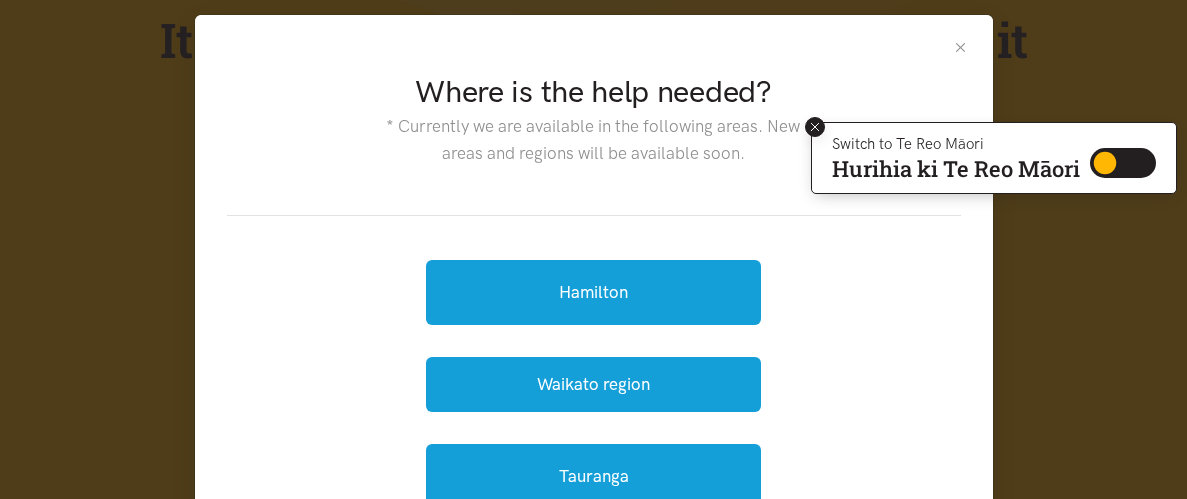 click at bounding box center [815, 127] 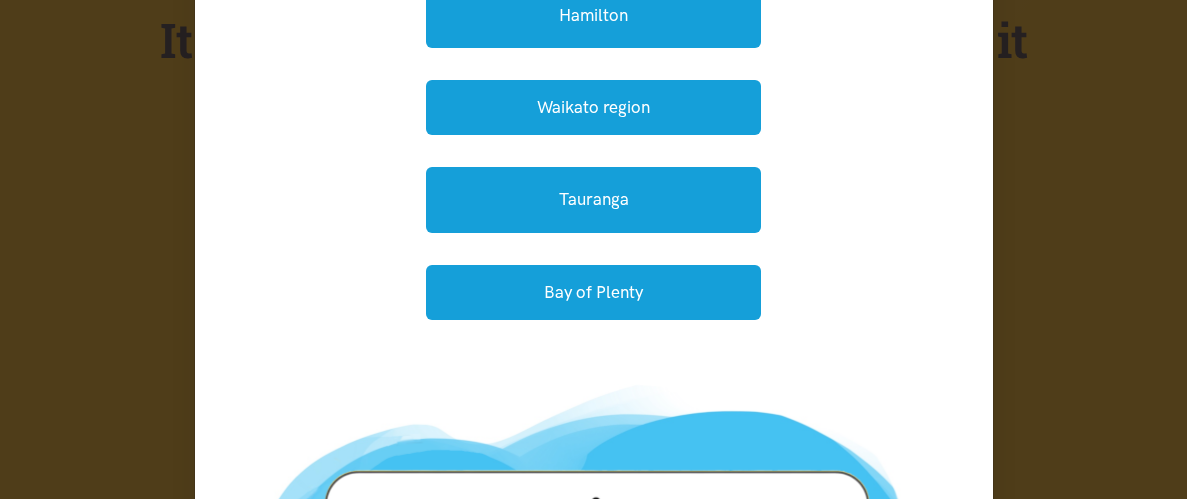 scroll, scrollTop: 300, scrollLeft: 0, axis: vertical 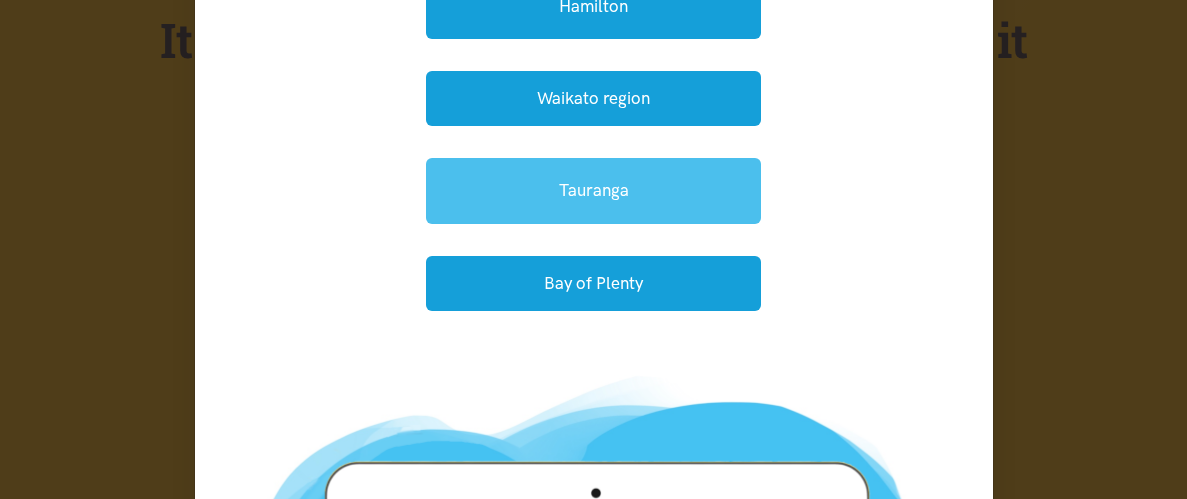 click on "Tauranga" at bounding box center (593, 190) 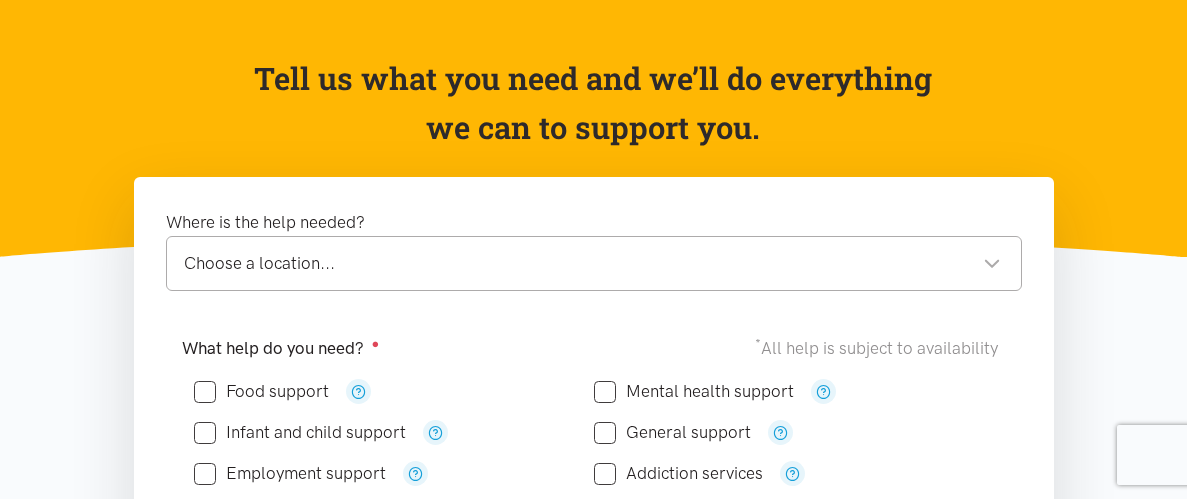 scroll, scrollTop: 139, scrollLeft: 0, axis: vertical 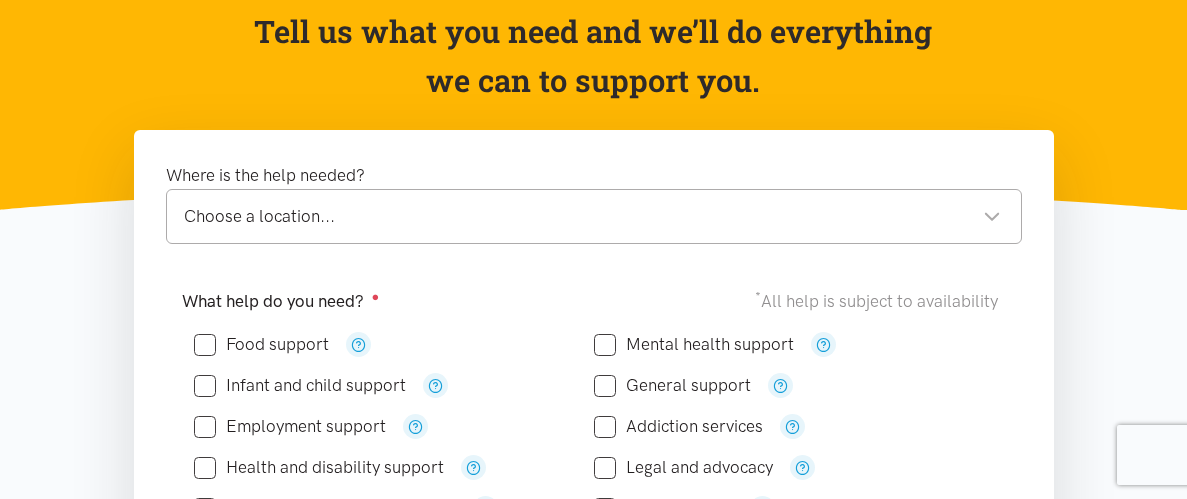 click on "Choose a location..." at bounding box center (592, 216) 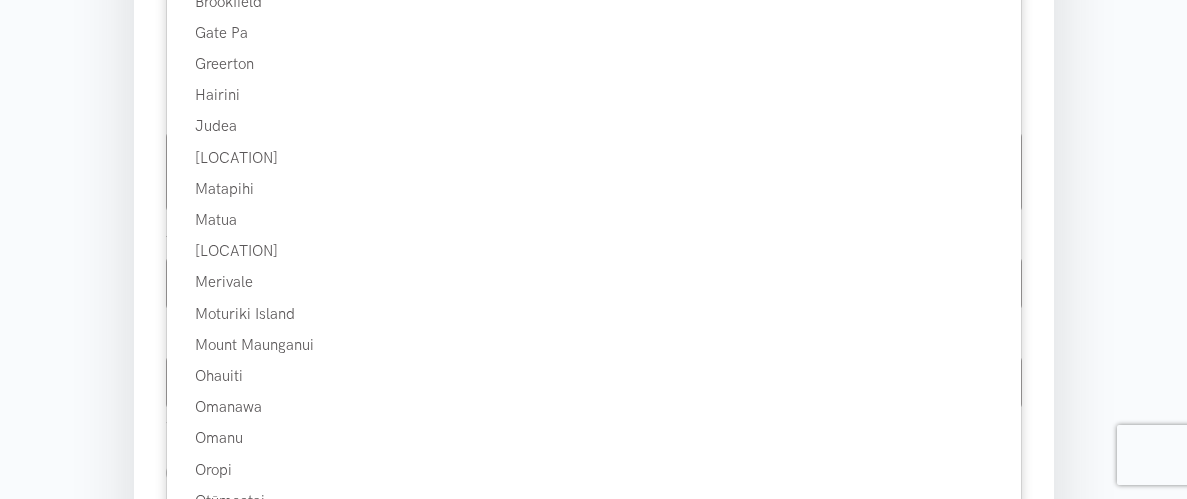 scroll, scrollTop: 644, scrollLeft: 0, axis: vertical 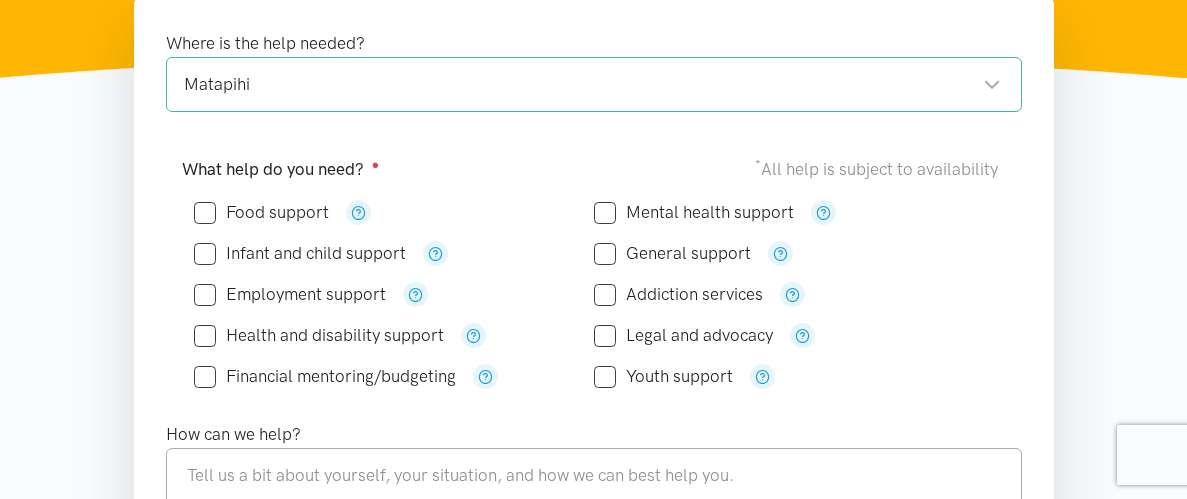 click on "Food support" at bounding box center (261, 212) 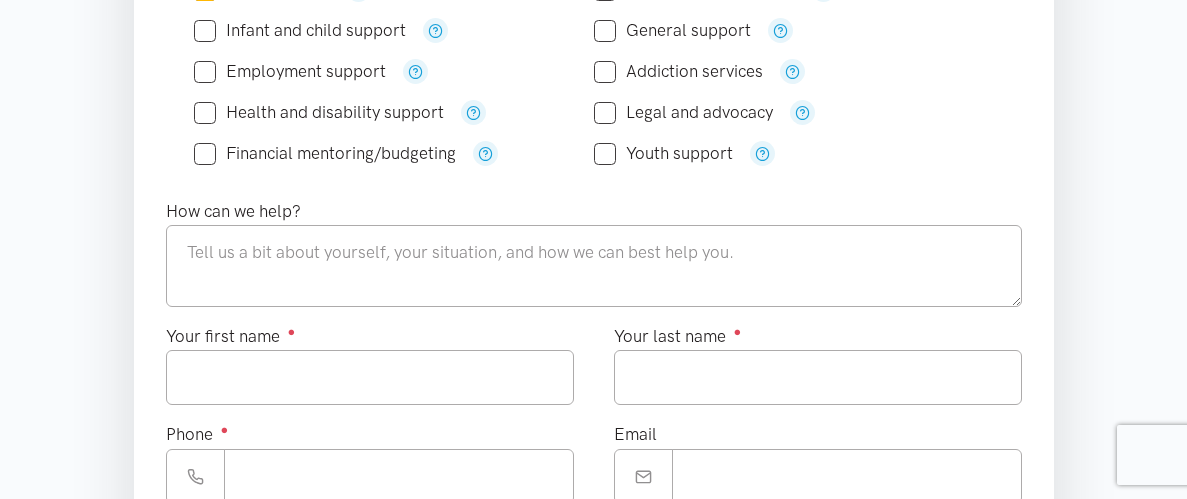 scroll, scrollTop: 559, scrollLeft: 0, axis: vertical 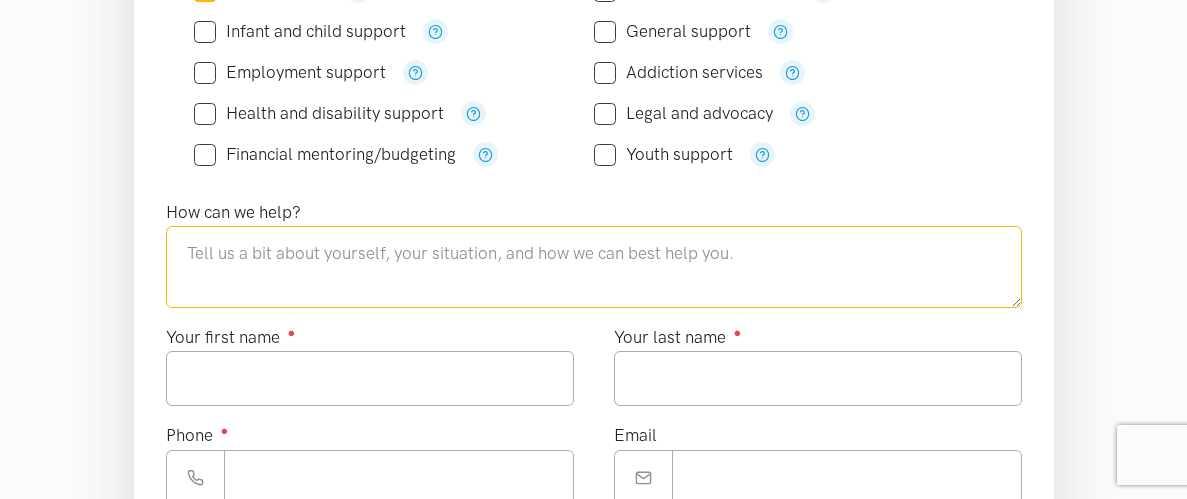 click at bounding box center [594, 267] 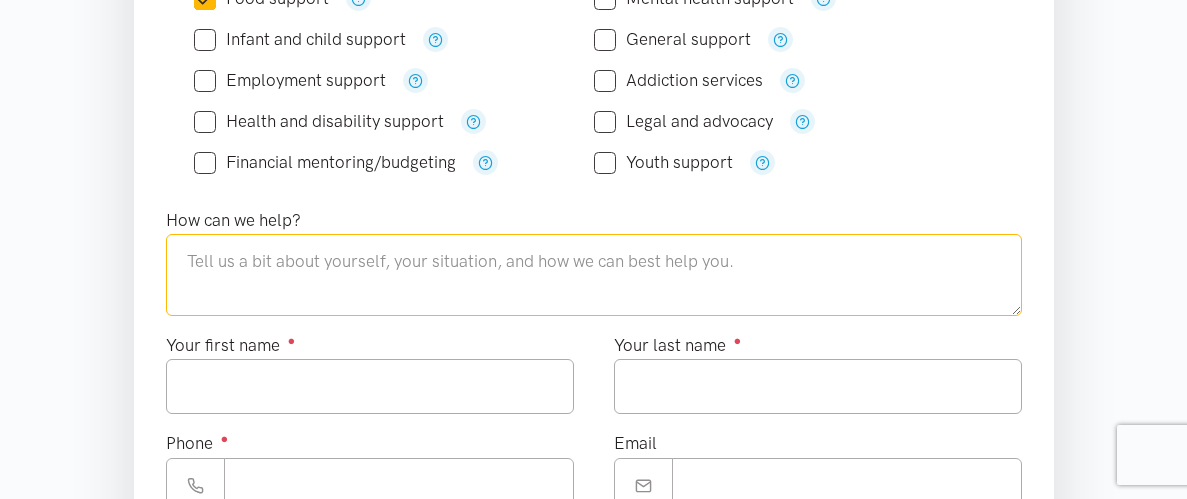 scroll, scrollTop: 546, scrollLeft: 0, axis: vertical 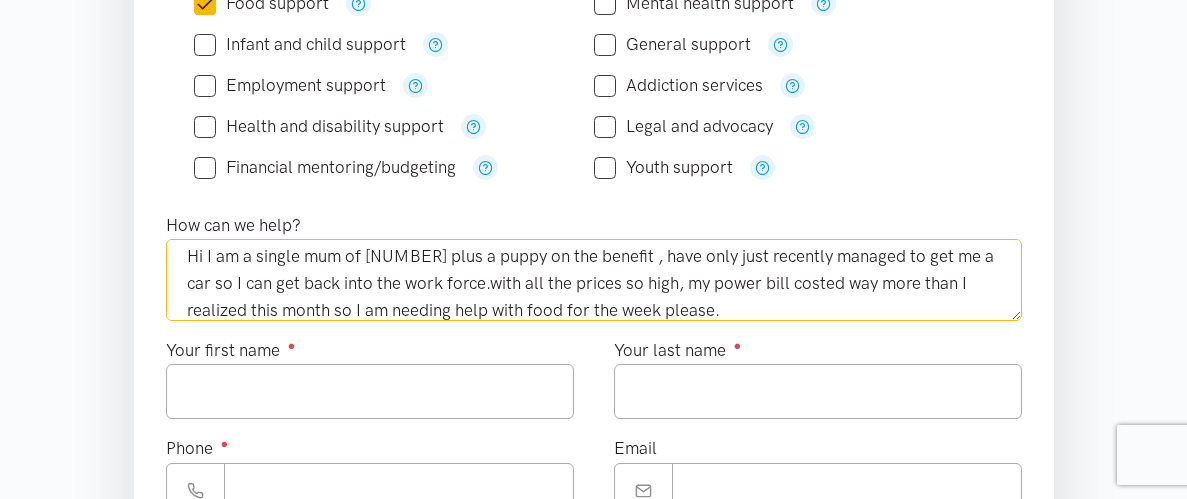click on "Hi I am a single mum of [NUMBER] plus a puppy on the benefit , have only just recently managed to get me a car so I can get back into the work force.with all the prices so high, my power bill costed way more than I realized this month so I am needing help with food for the week please." at bounding box center (594, 280) 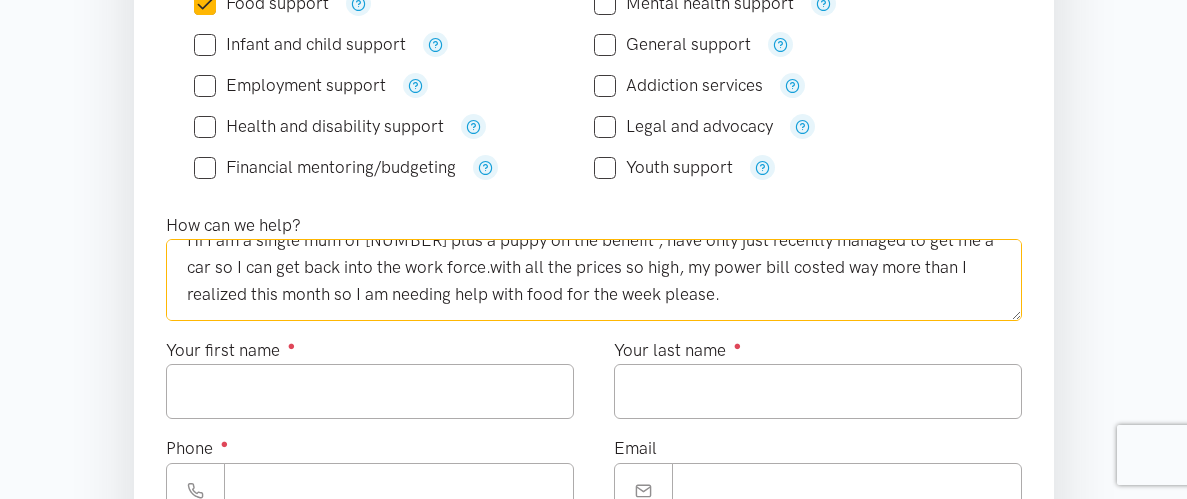 type on "Hi I am a single mum of [NUMBER] plus a puppy on the benefit , have only just recently managed to get me a car so I can get back into the work force.with all the prices so high, my power bill costed way more than I realized this month so I am needing help with food for the week please." 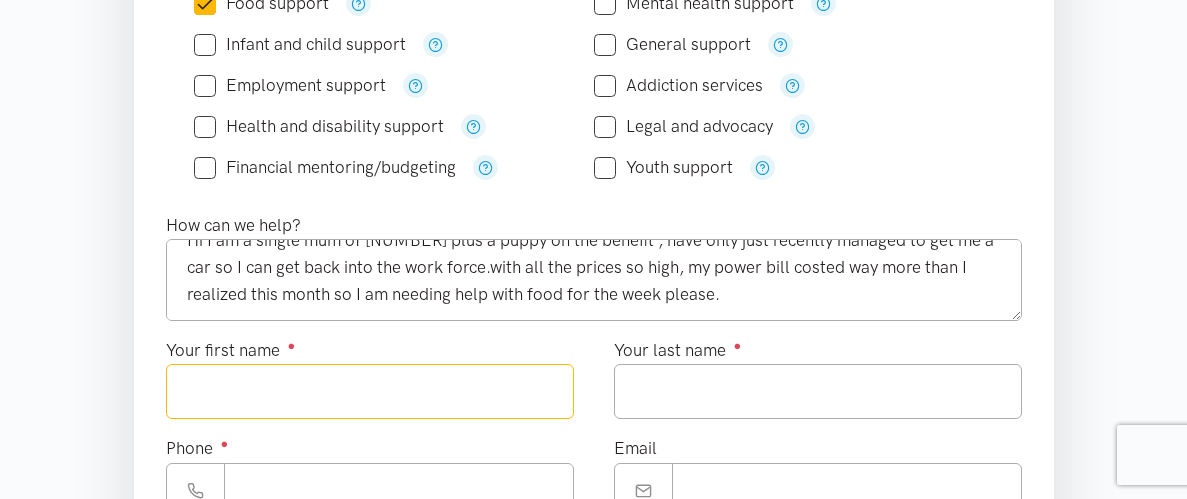 click on "Your first name ●" at bounding box center (370, 391) 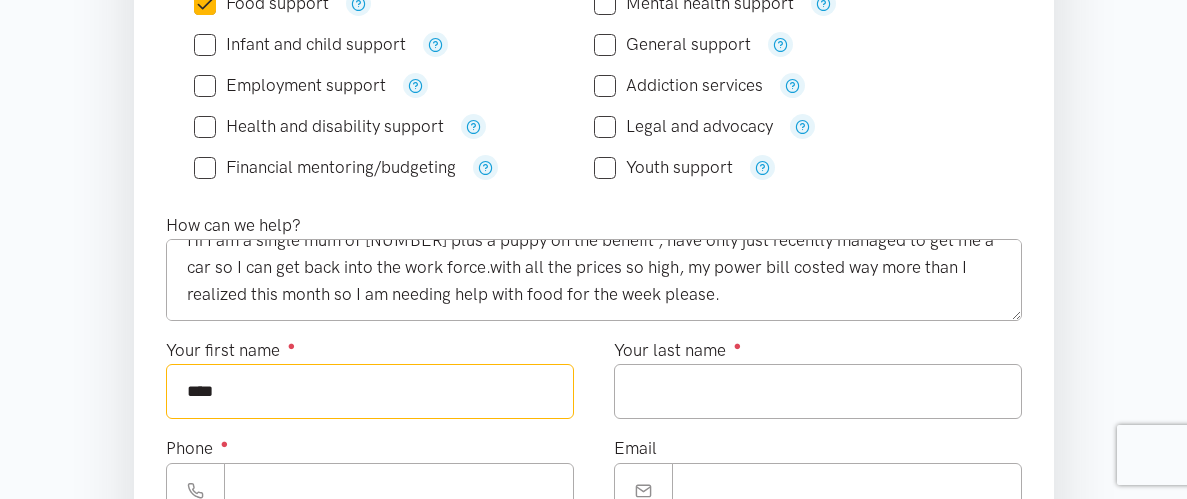 type on "********" 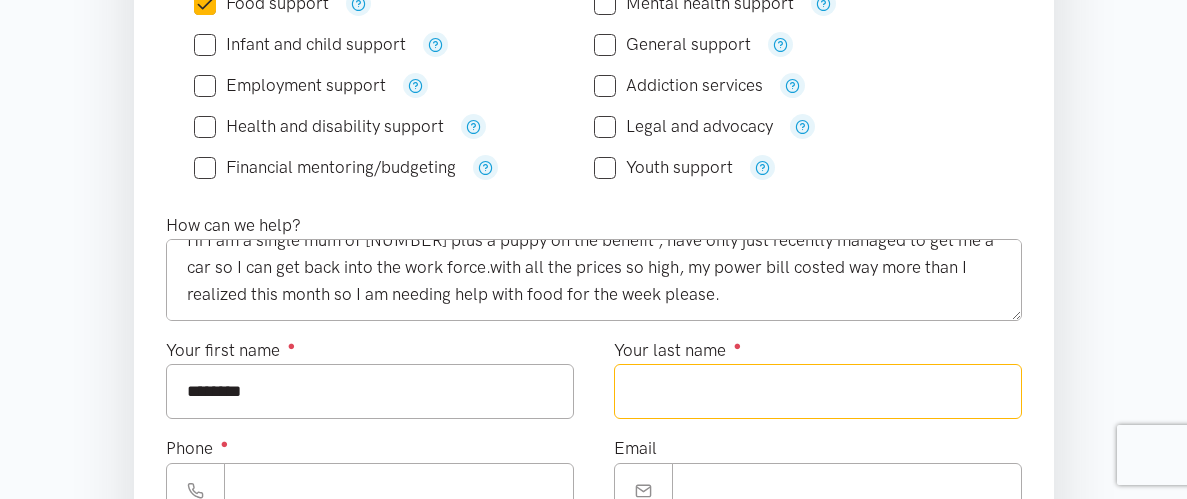 type on "********" 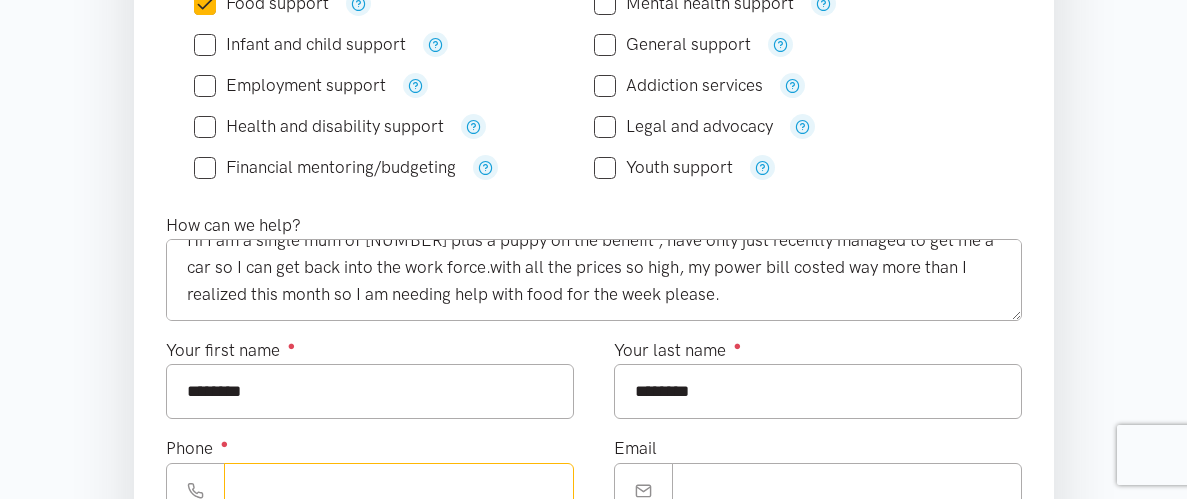type on "**********" 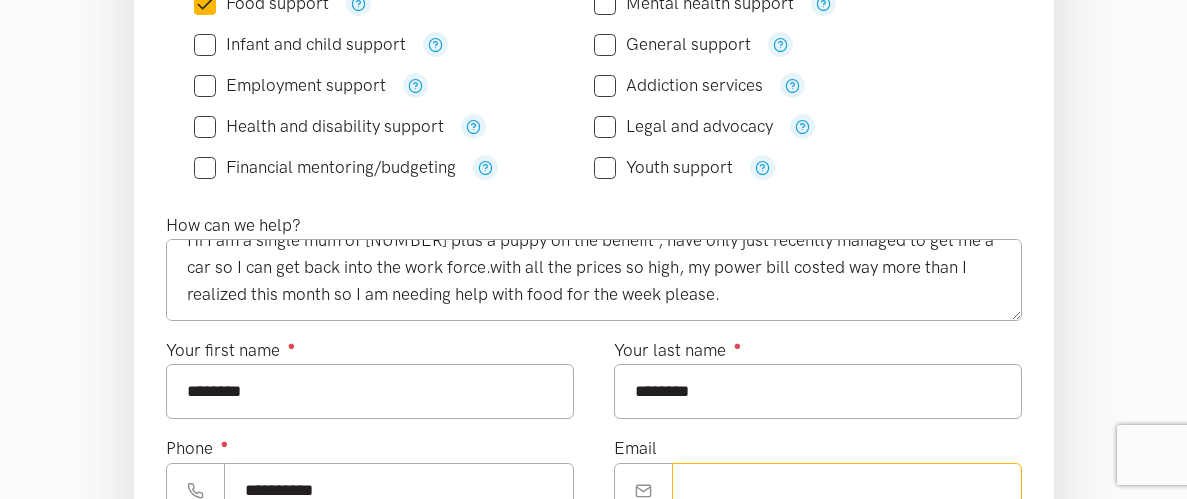 type on "**********" 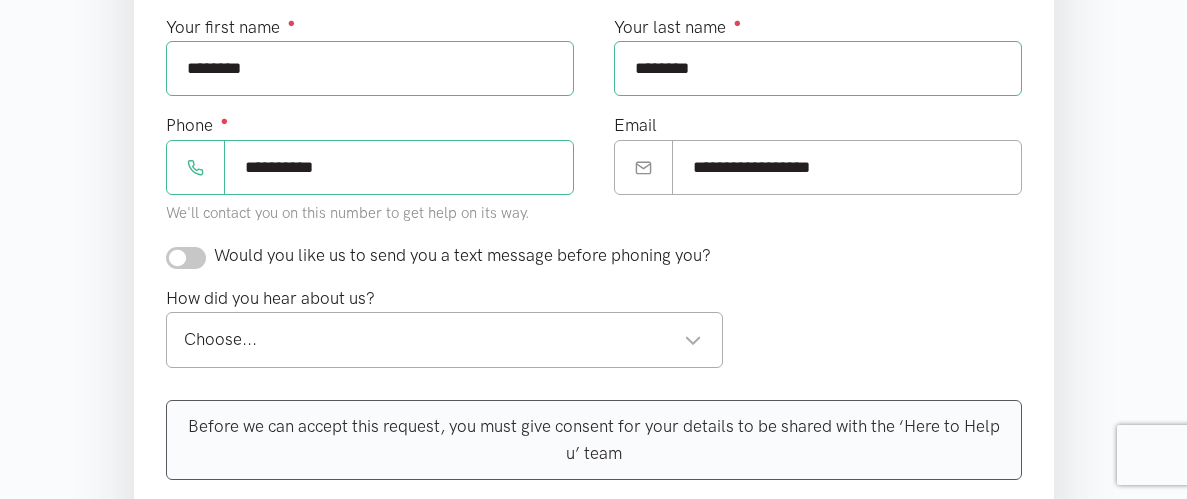 scroll, scrollTop: 870, scrollLeft: 0, axis: vertical 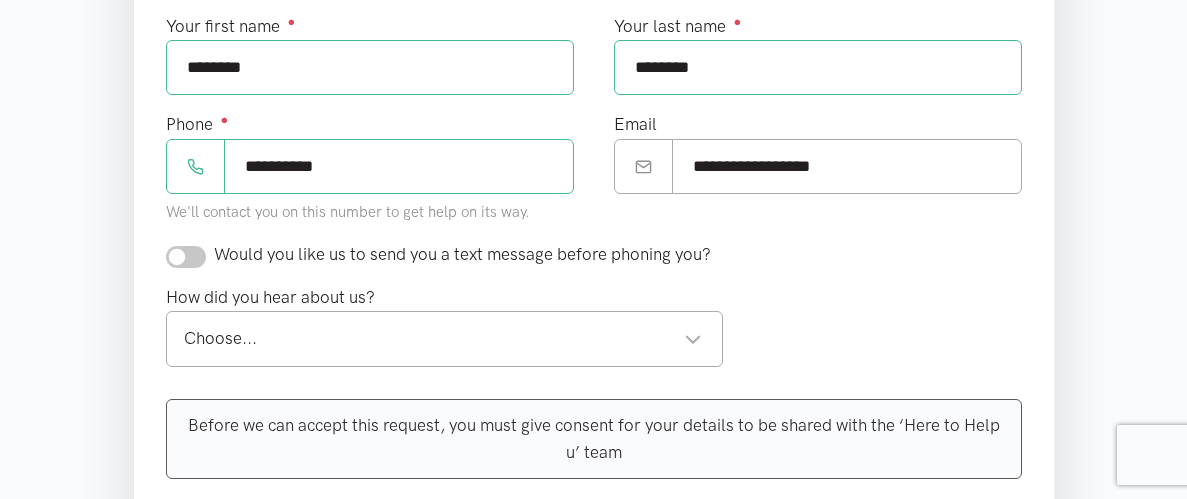click at bounding box center [186, 257] 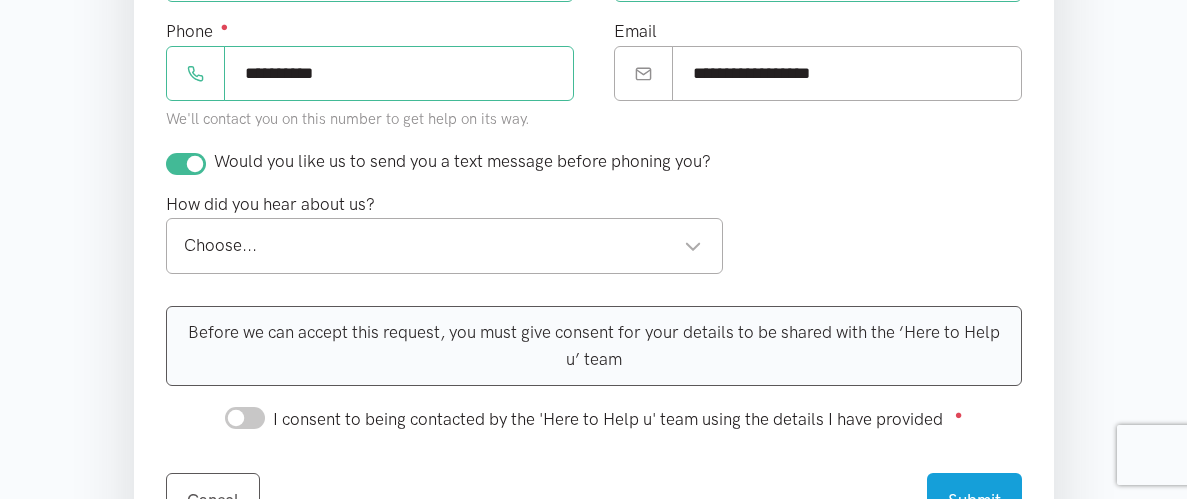 scroll, scrollTop: 980, scrollLeft: 0, axis: vertical 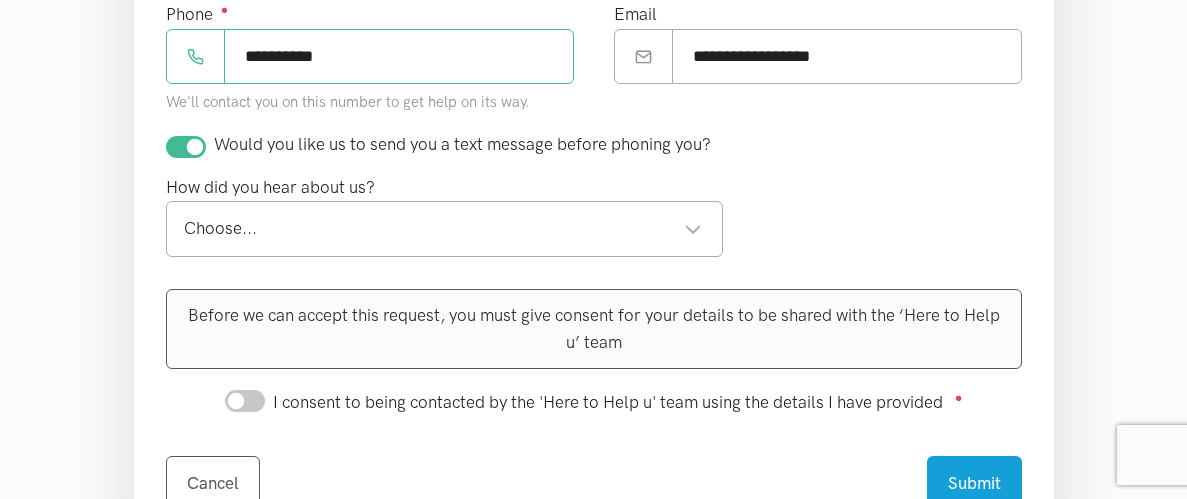 click on "Choose... Choose..." at bounding box center [444, 228] 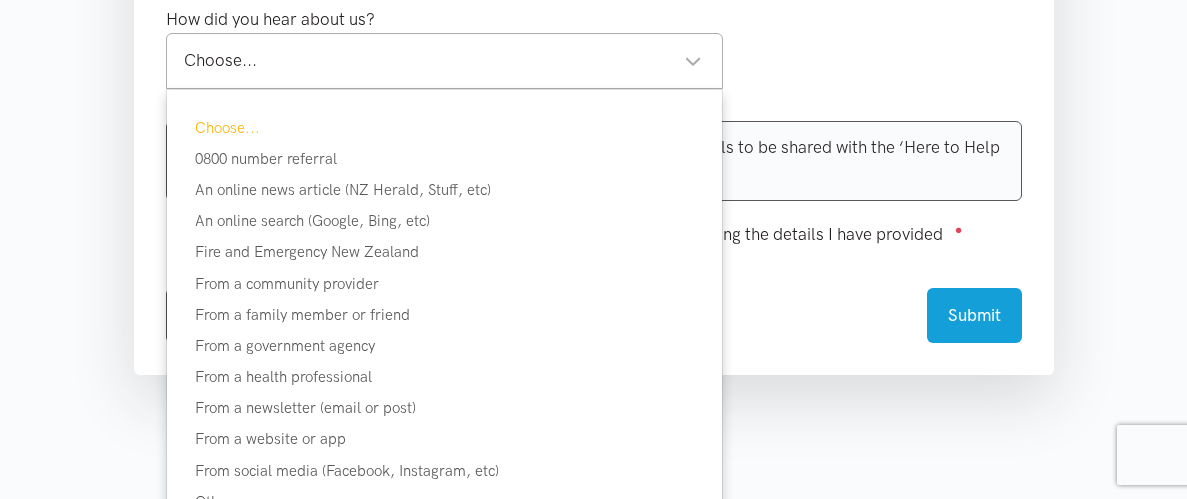 scroll, scrollTop: 1152, scrollLeft: 0, axis: vertical 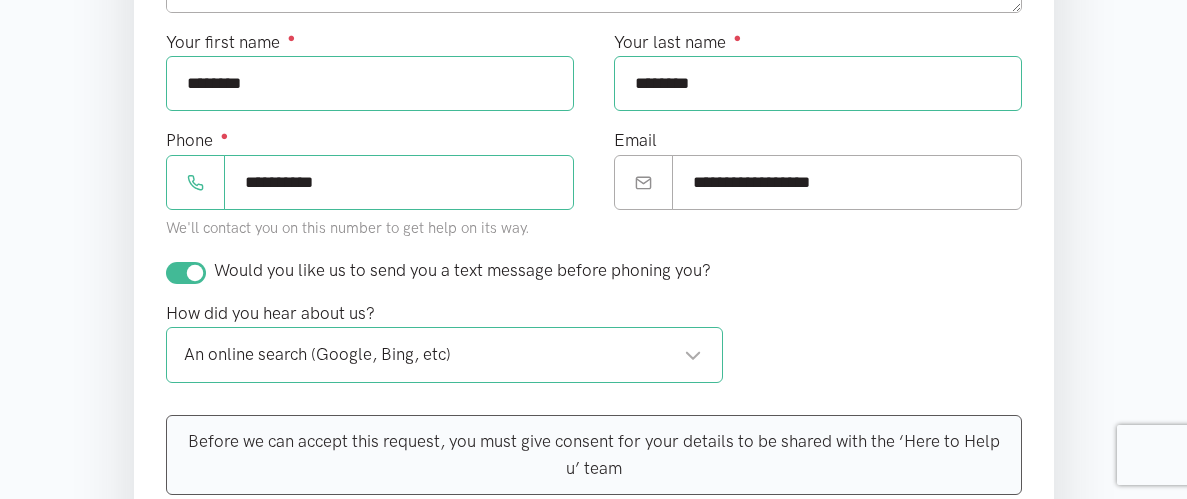 click on "**********" at bounding box center (399, 182) 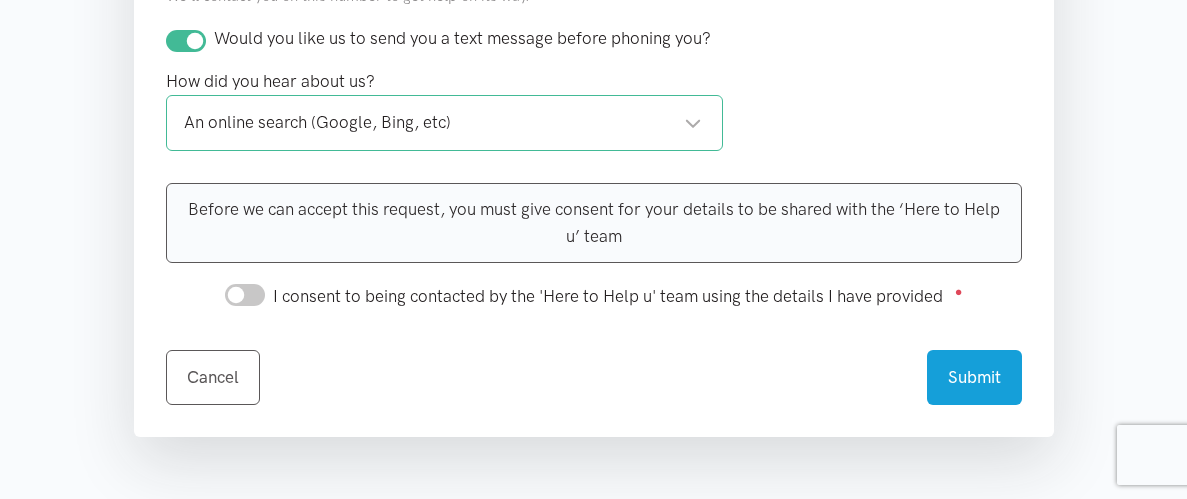 scroll, scrollTop: 1099, scrollLeft: 0, axis: vertical 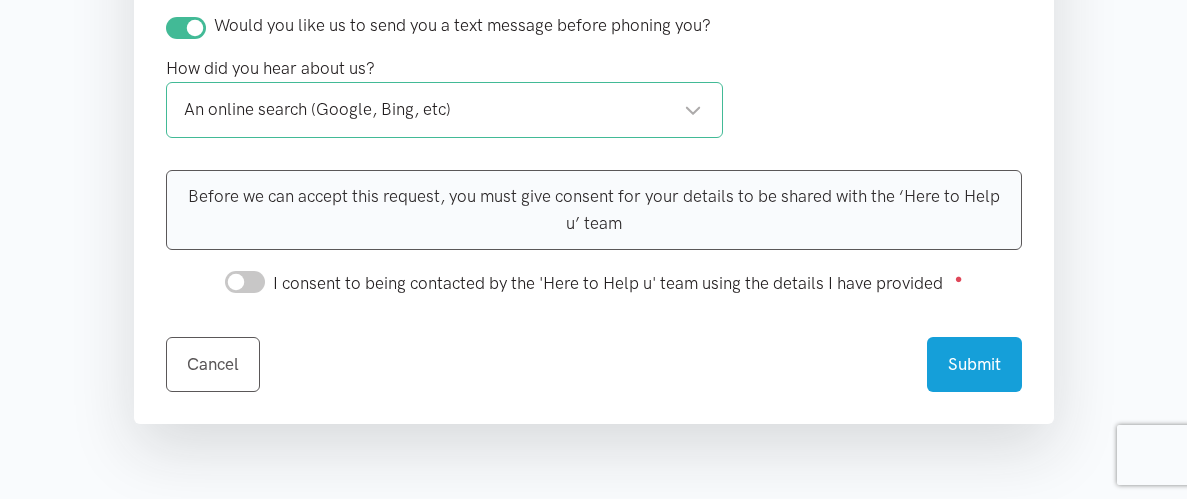 type on "**********" 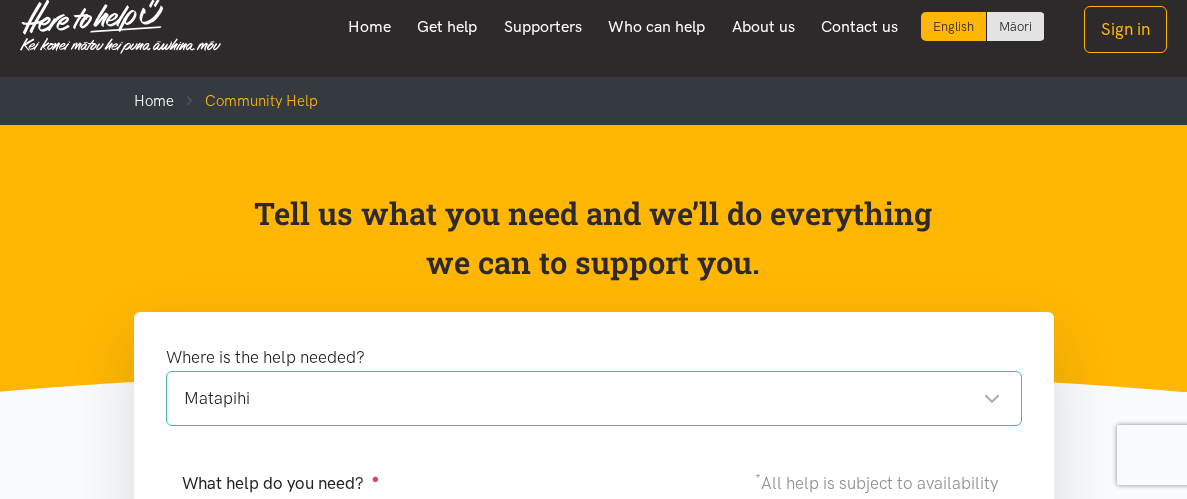 scroll, scrollTop: 3, scrollLeft: 0, axis: vertical 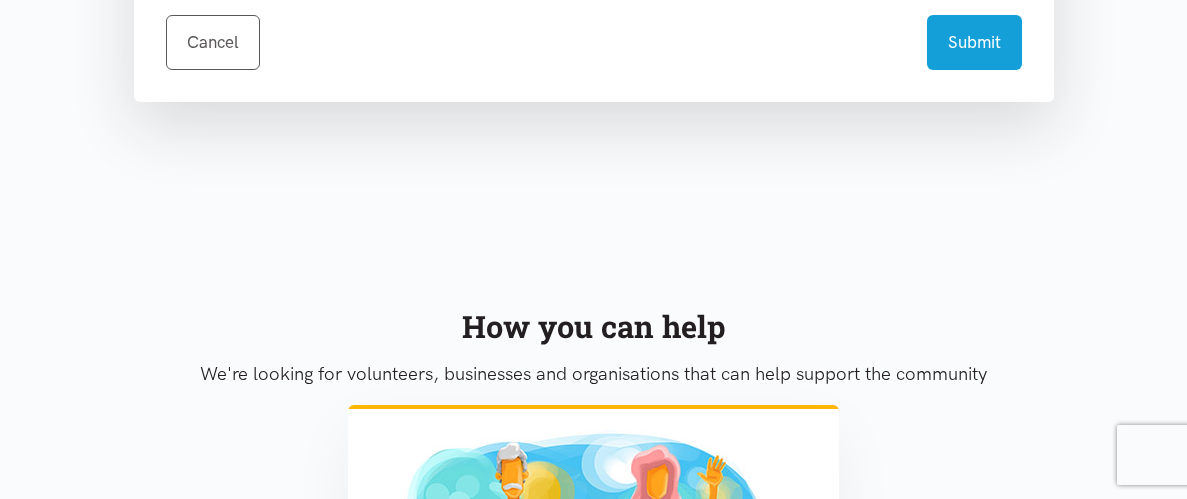 click on "Submit" at bounding box center (974, 30) 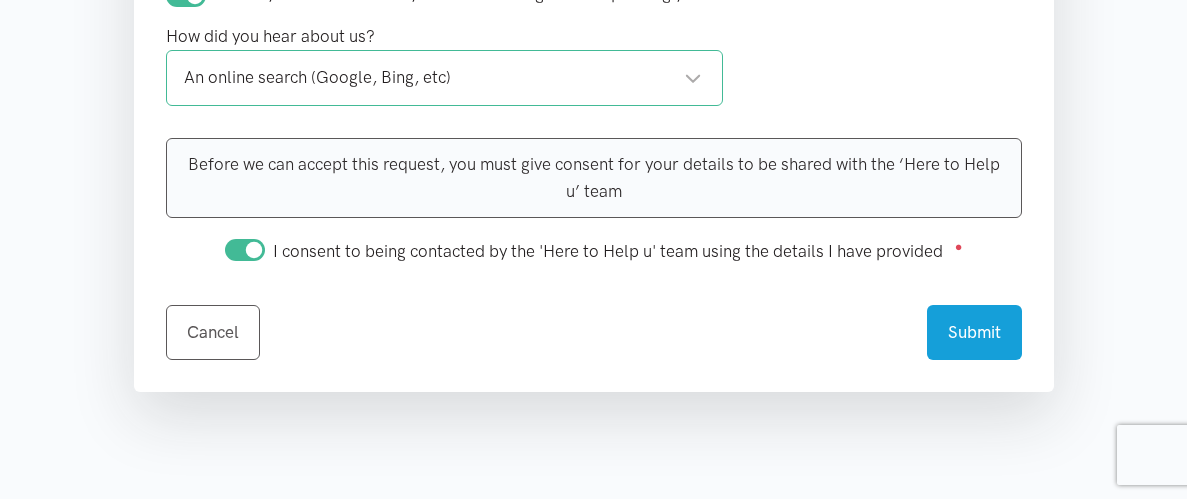 scroll, scrollTop: 1137, scrollLeft: 0, axis: vertical 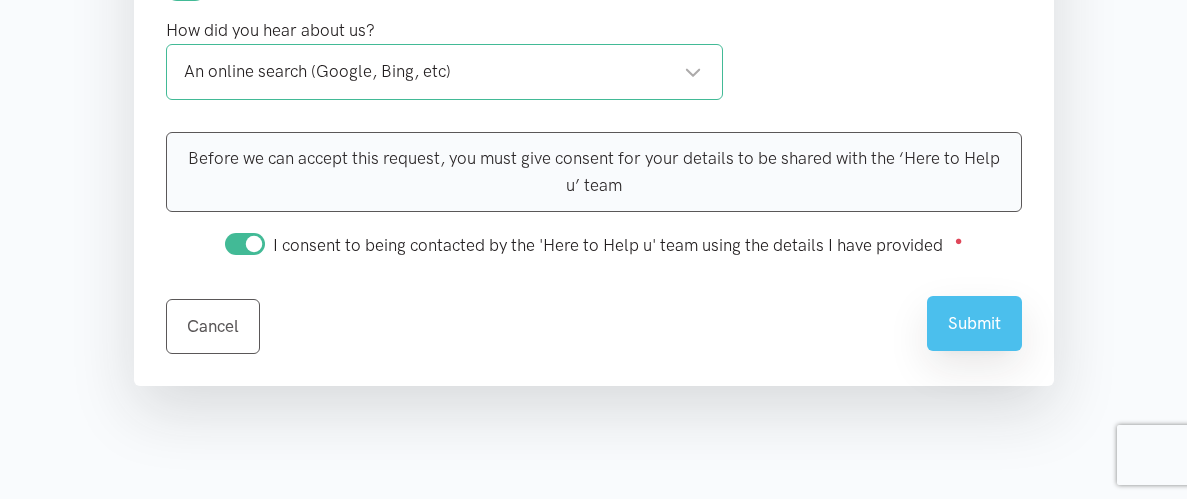 click on "Submit" at bounding box center [974, 323] 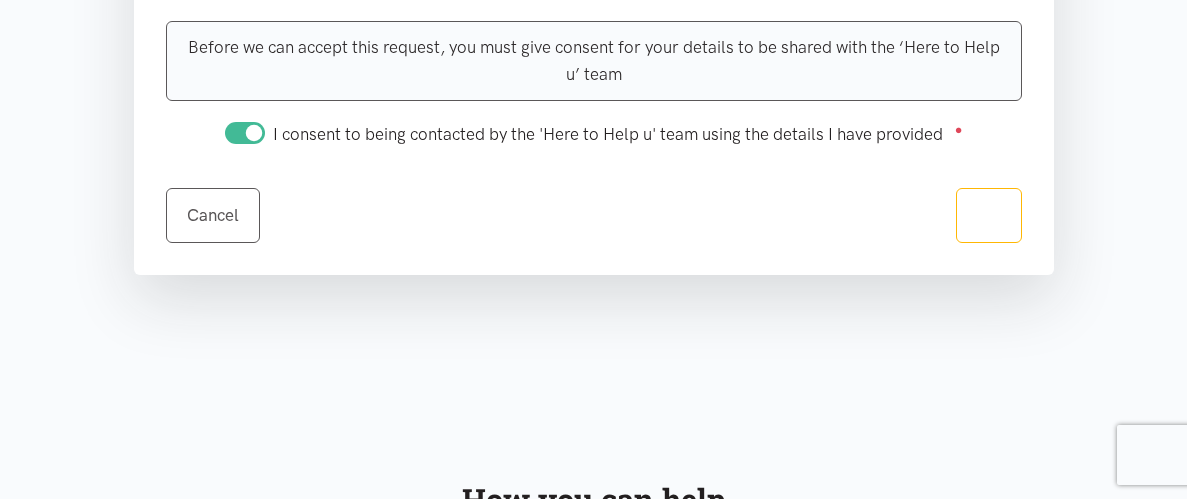 scroll, scrollTop: 1339, scrollLeft: 0, axis: vertical 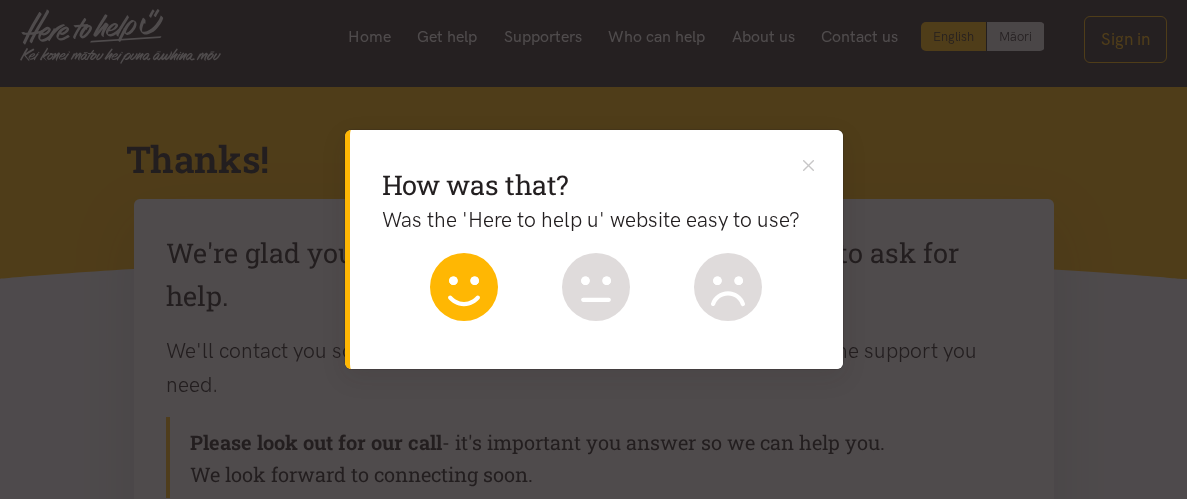 click 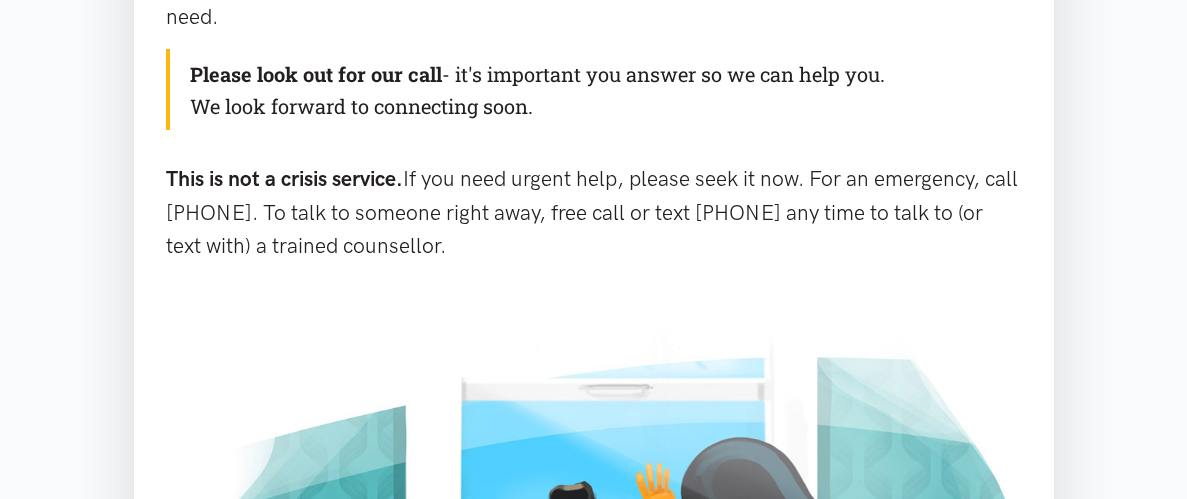 scroll, scrollTop: 0, scrollLeft: 0, axis: both 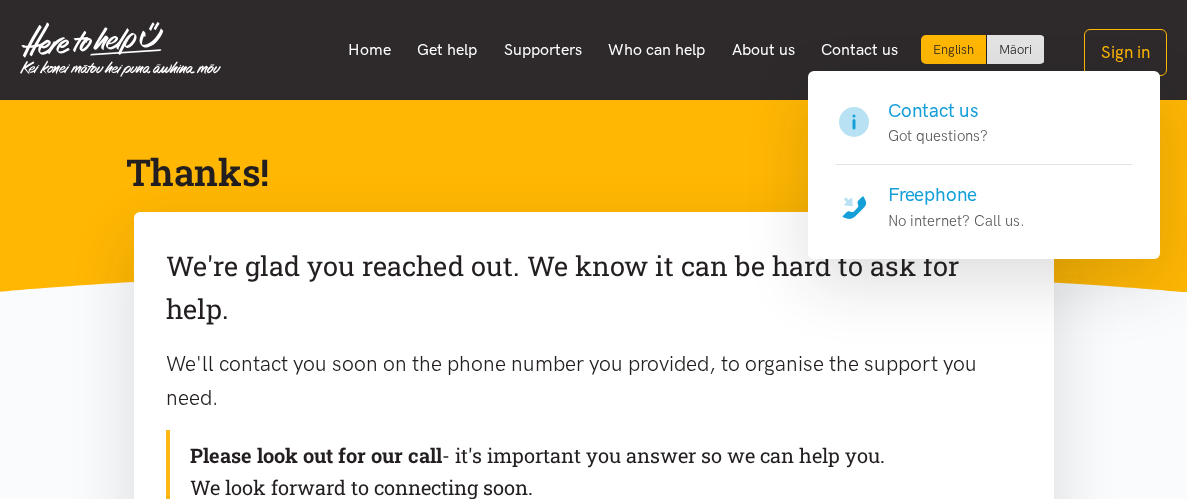 click on "Contact us
Got questions?" at bounding box center (984, 131) 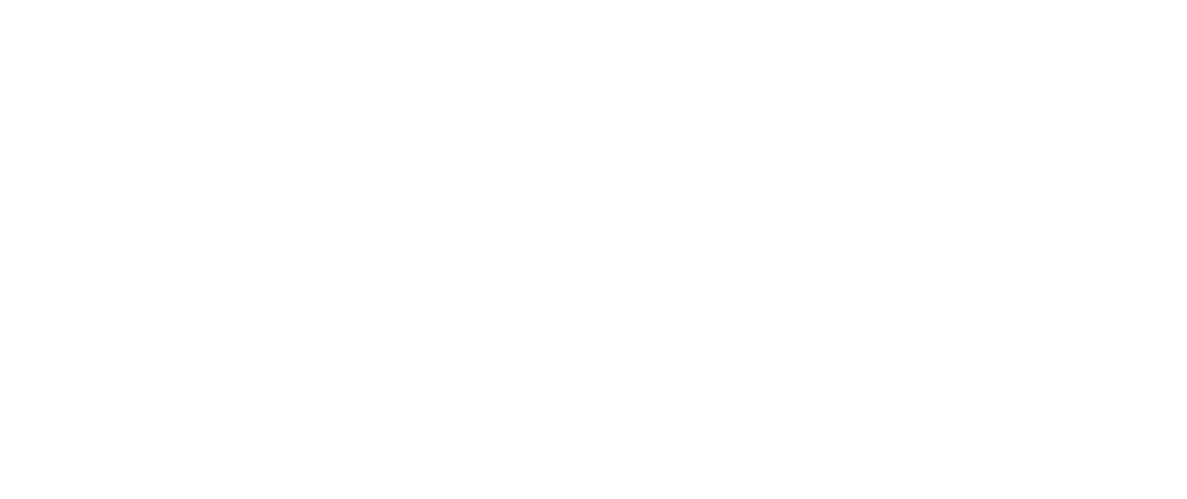 scroll, scrollTop: 0, scrollLeft: 0, axis: both 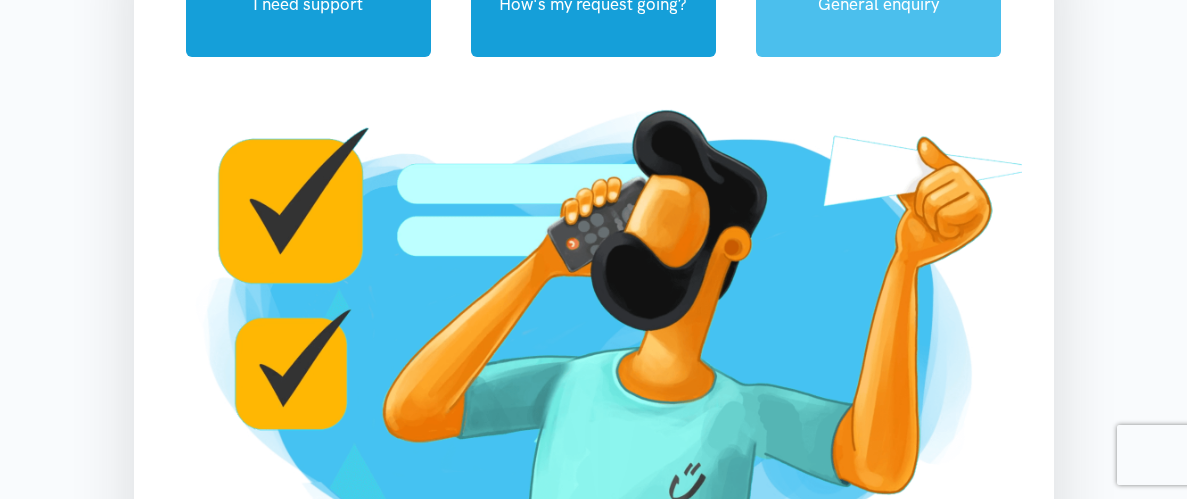 click on "General enquiry" at bounding box center [878, 4] 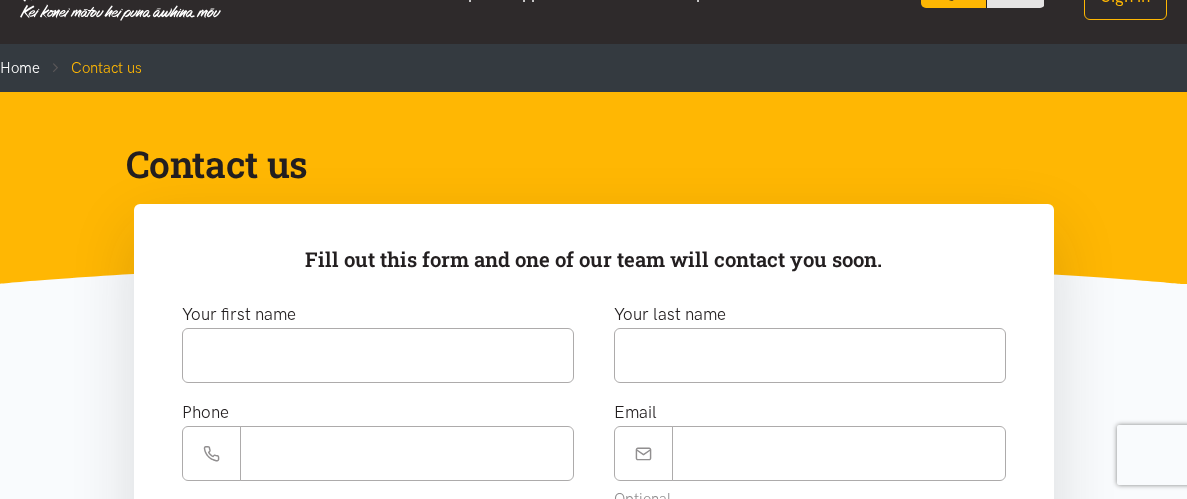scroll, scrollTop: 60, scrollLeft: 0, axis: vertical 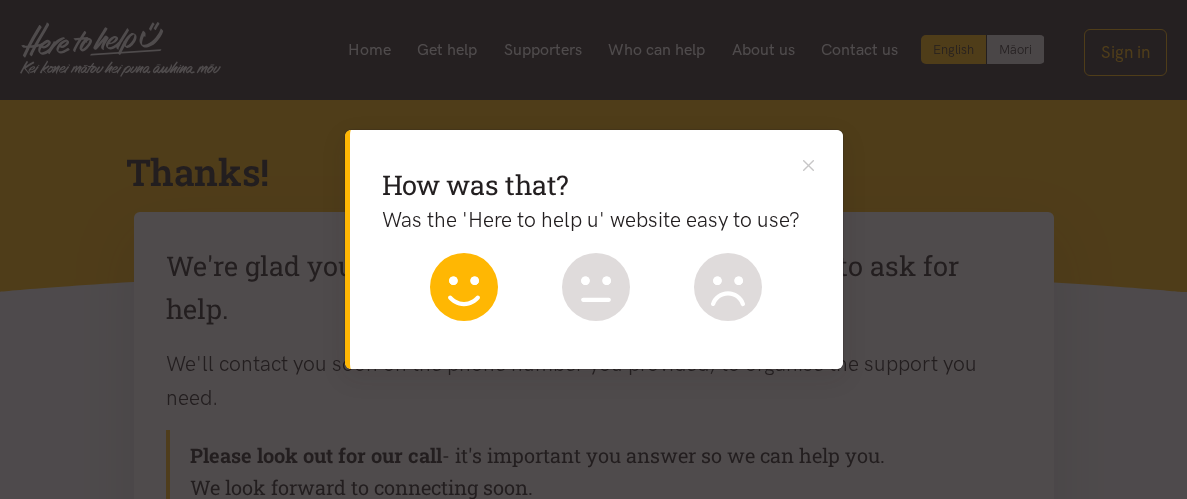 click 